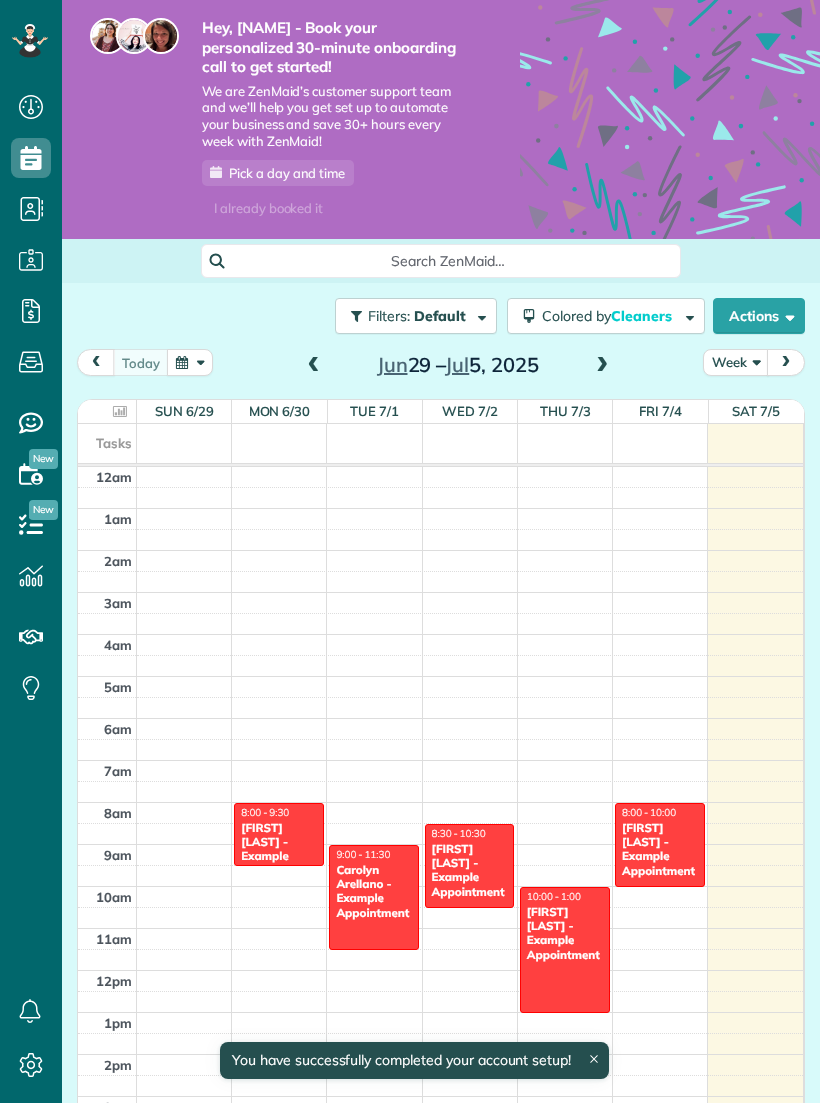 scroll, scrollTop: 0, scrollLeft: 0, axis: both 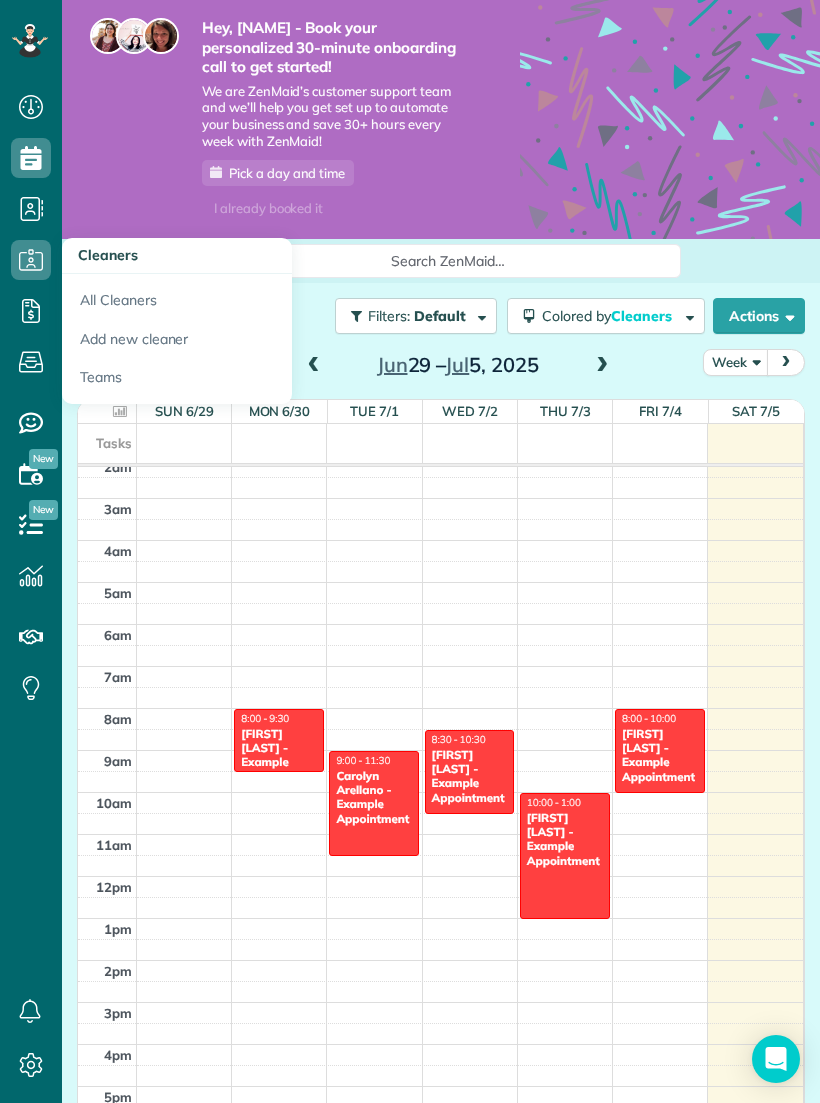 click at bounding box center [31, 260] 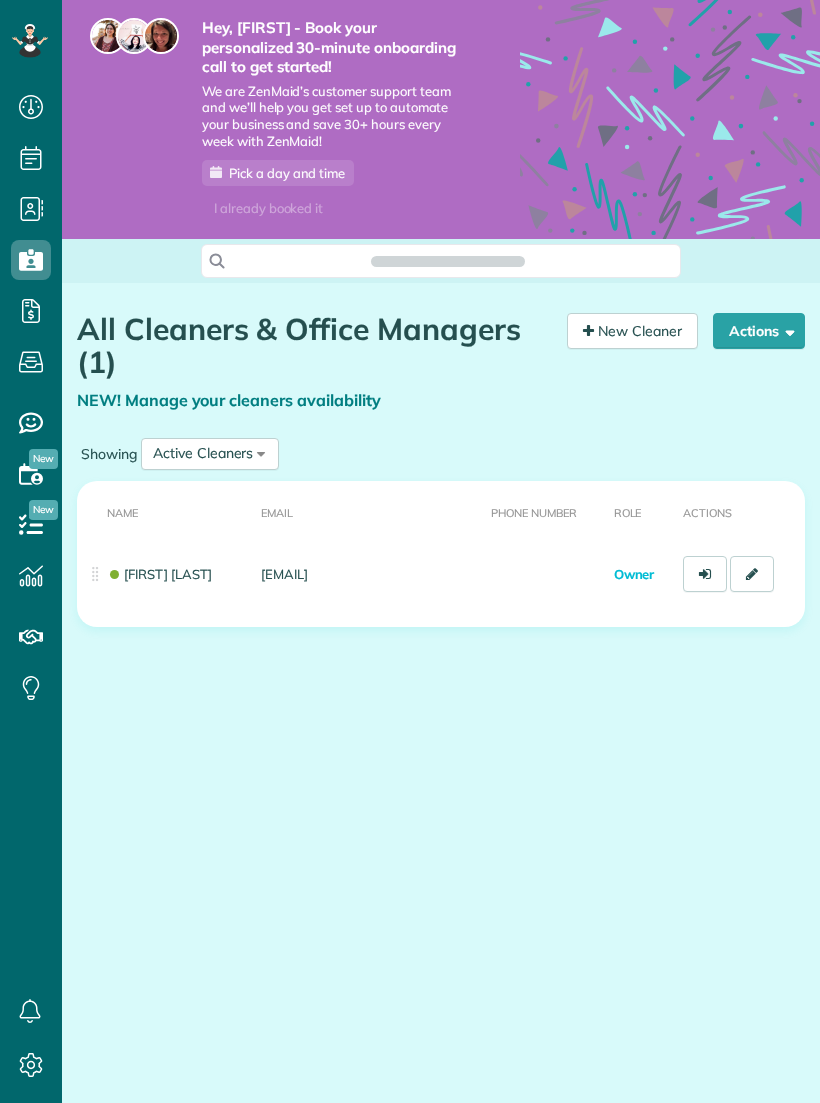 scroll, scrollTop: 0, scrollLeft: 0, axis: both 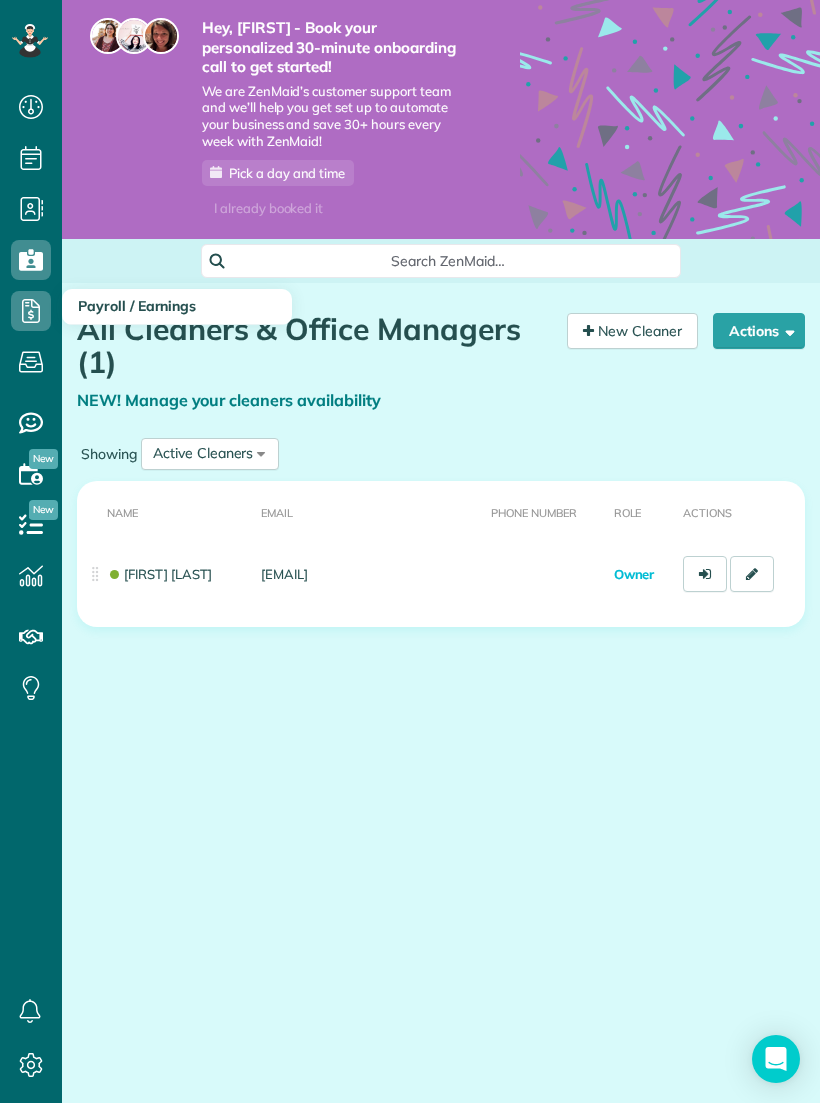 click at bounding box center (31, 311) 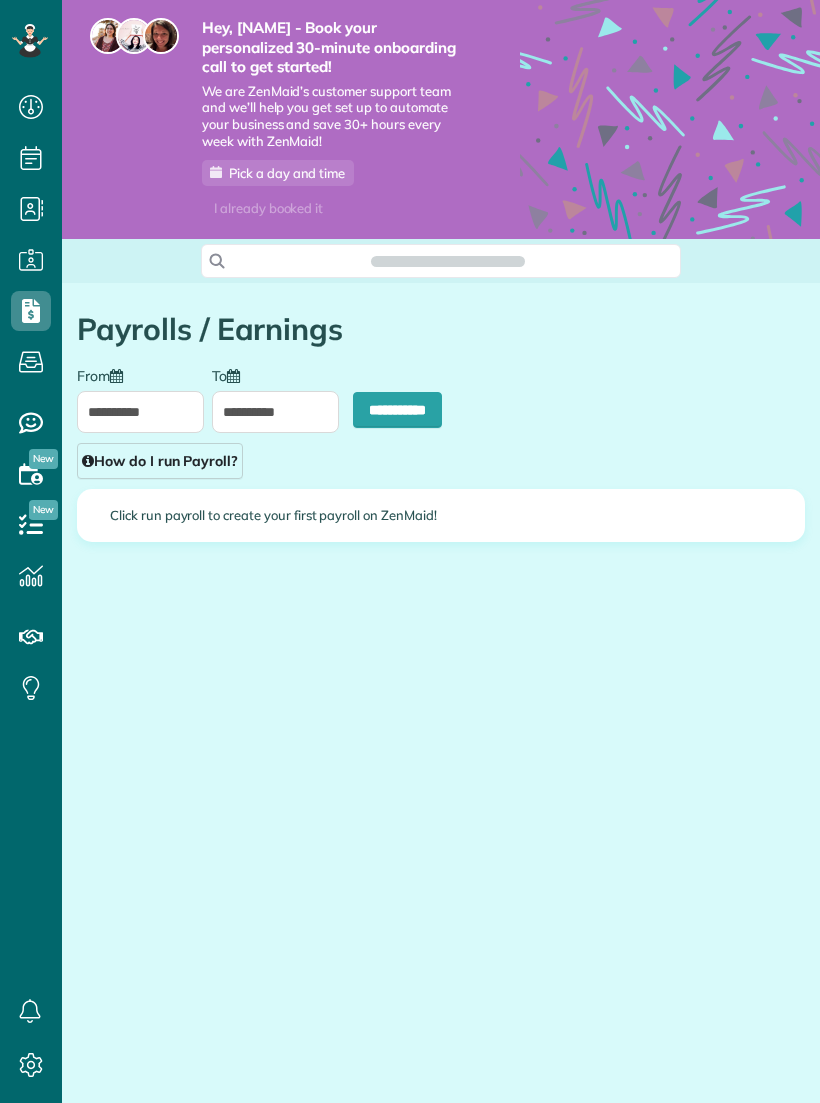 scroll, scrollTop: 0, scrollLeft: 0, axis: both 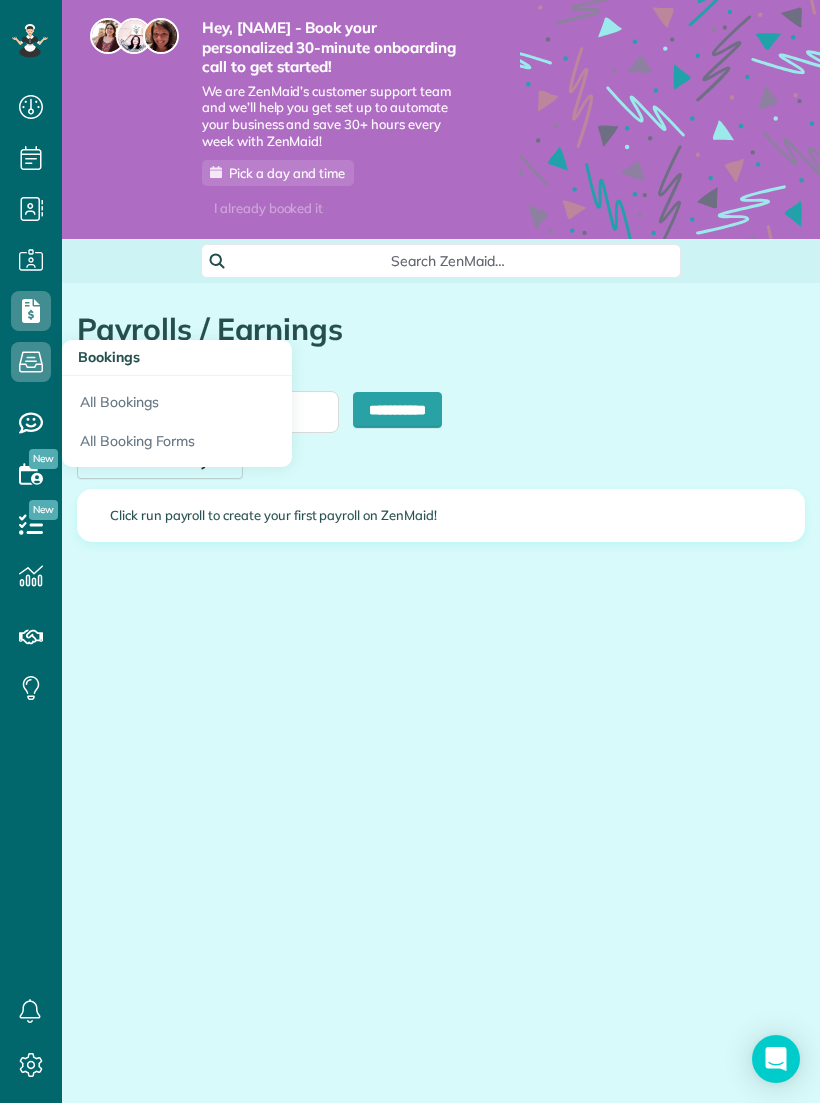 click on "All Booking Forms" at bounding box center (177, 445) 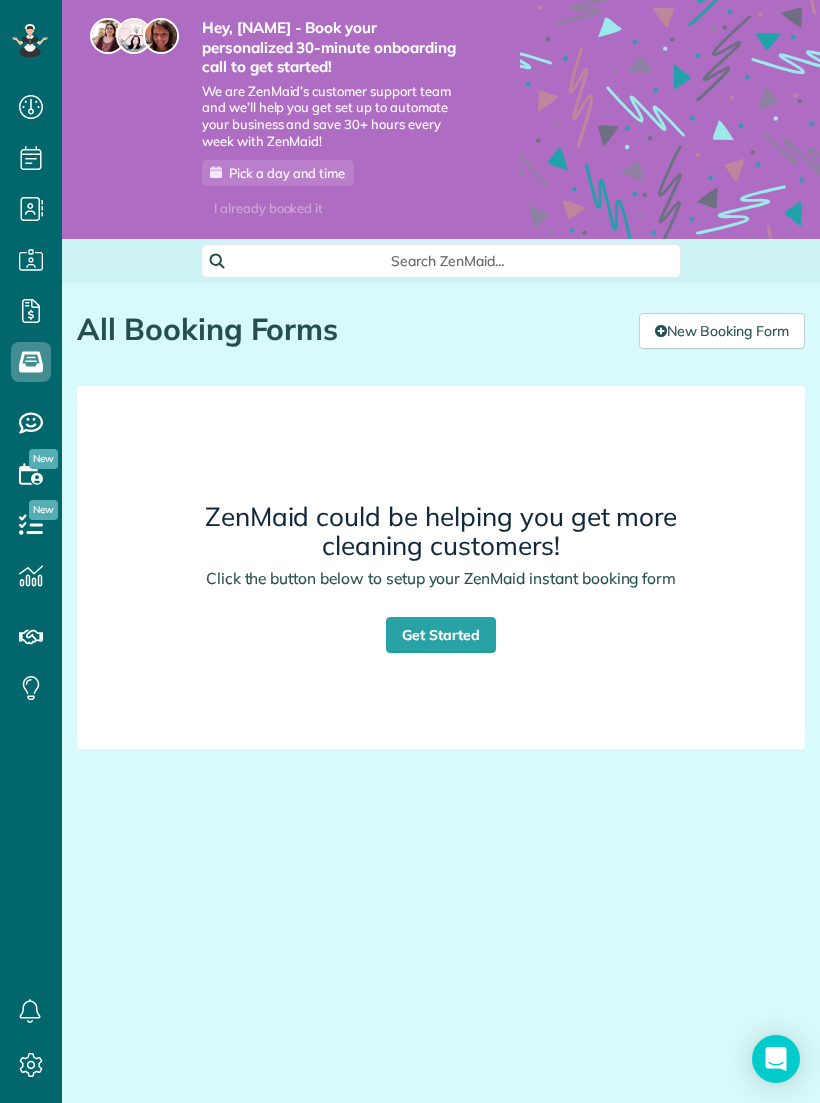 scroll, scrollTop: 0, scrollLeft: 0, axis: both 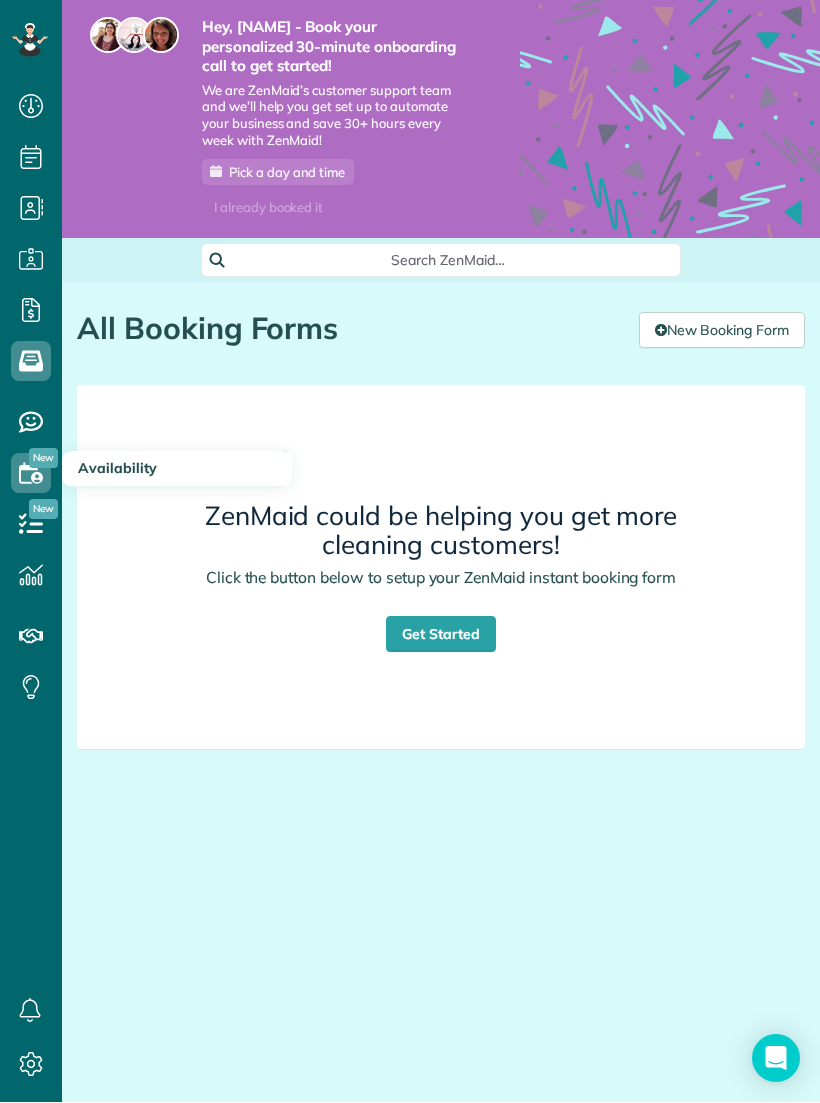 click at bounding box center (31, 473) 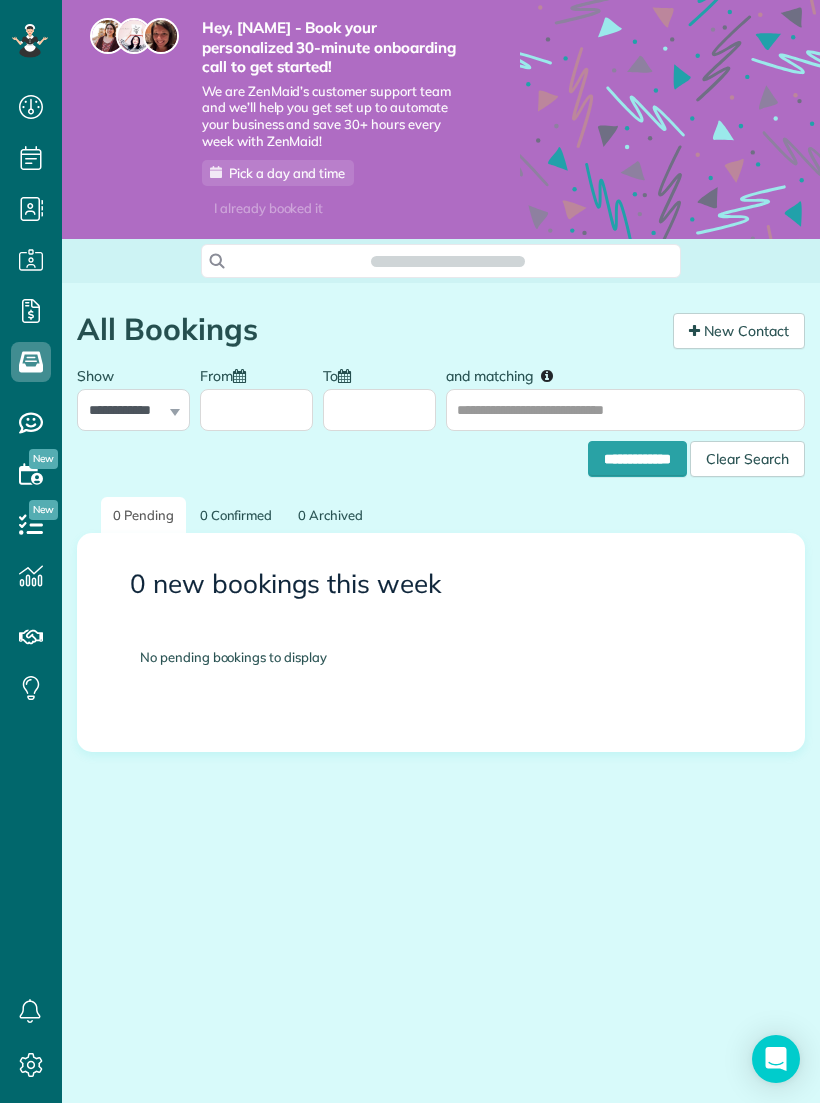 scroll, scrollTop: 0, scrollLeft: 0, axis: both 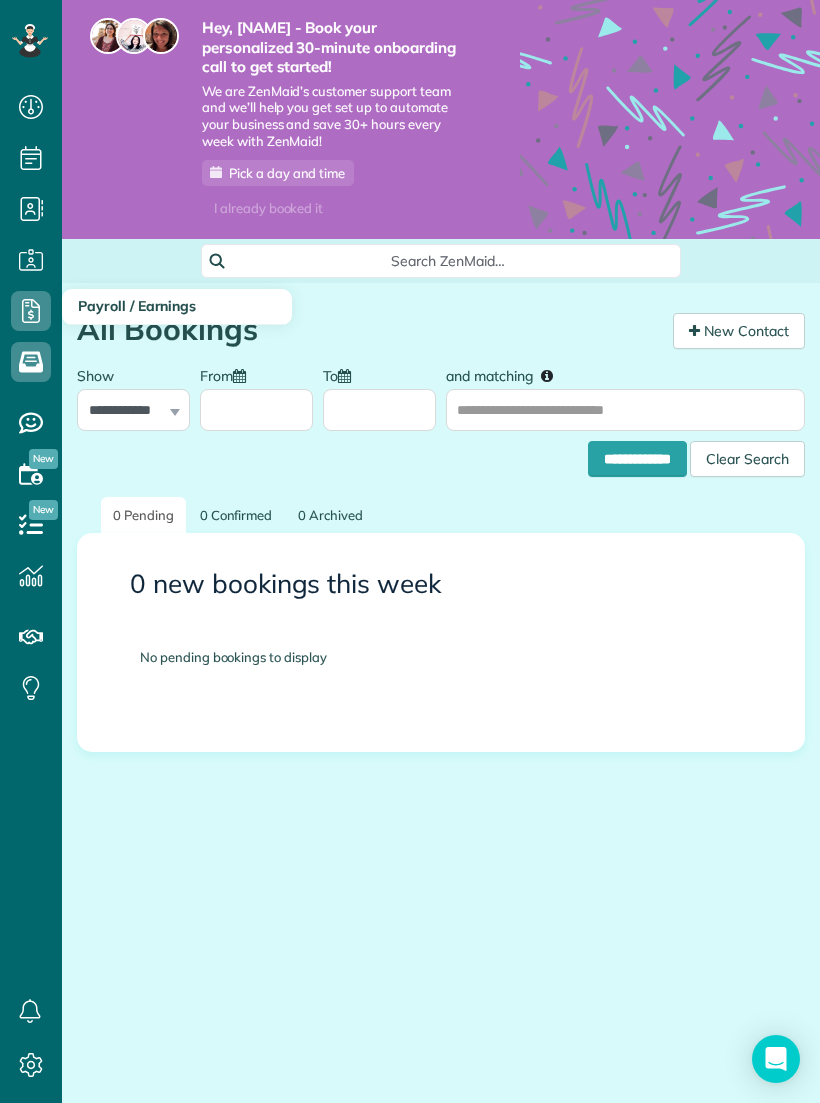 click at bounding box center [31, 311] 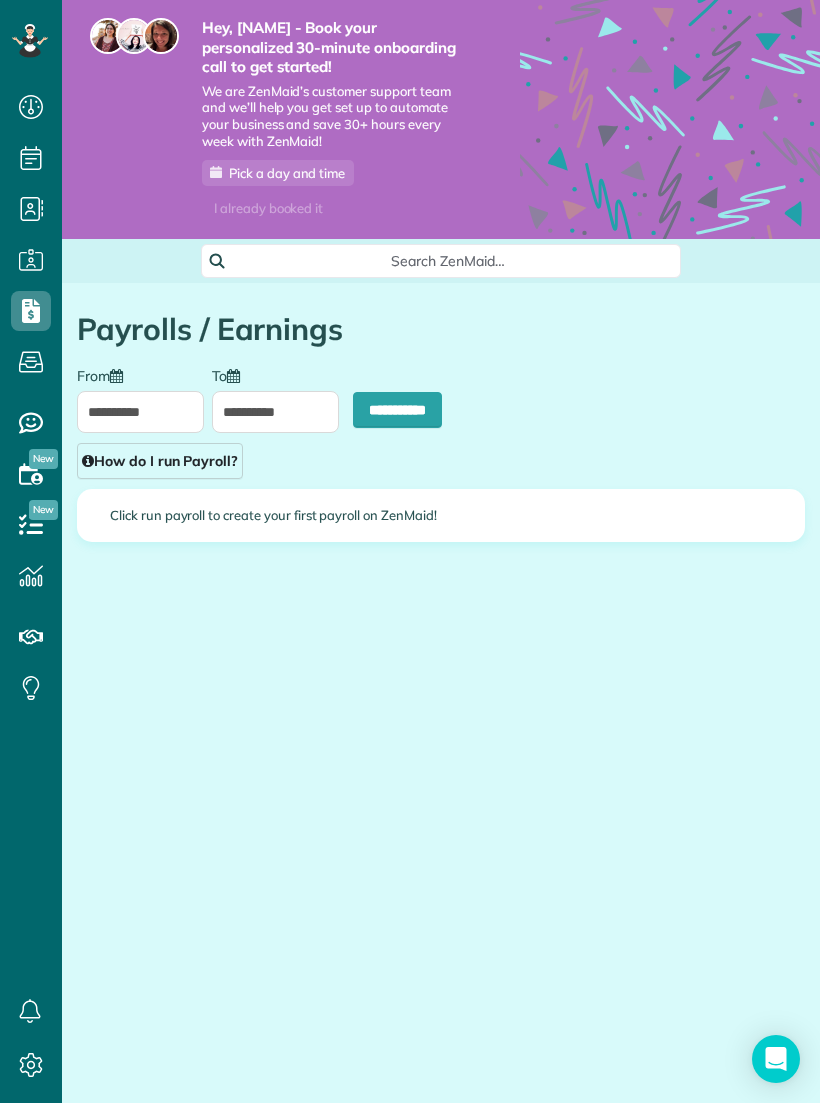 scroll, scrollTop: 0, scrollLeft: 0, axis: both 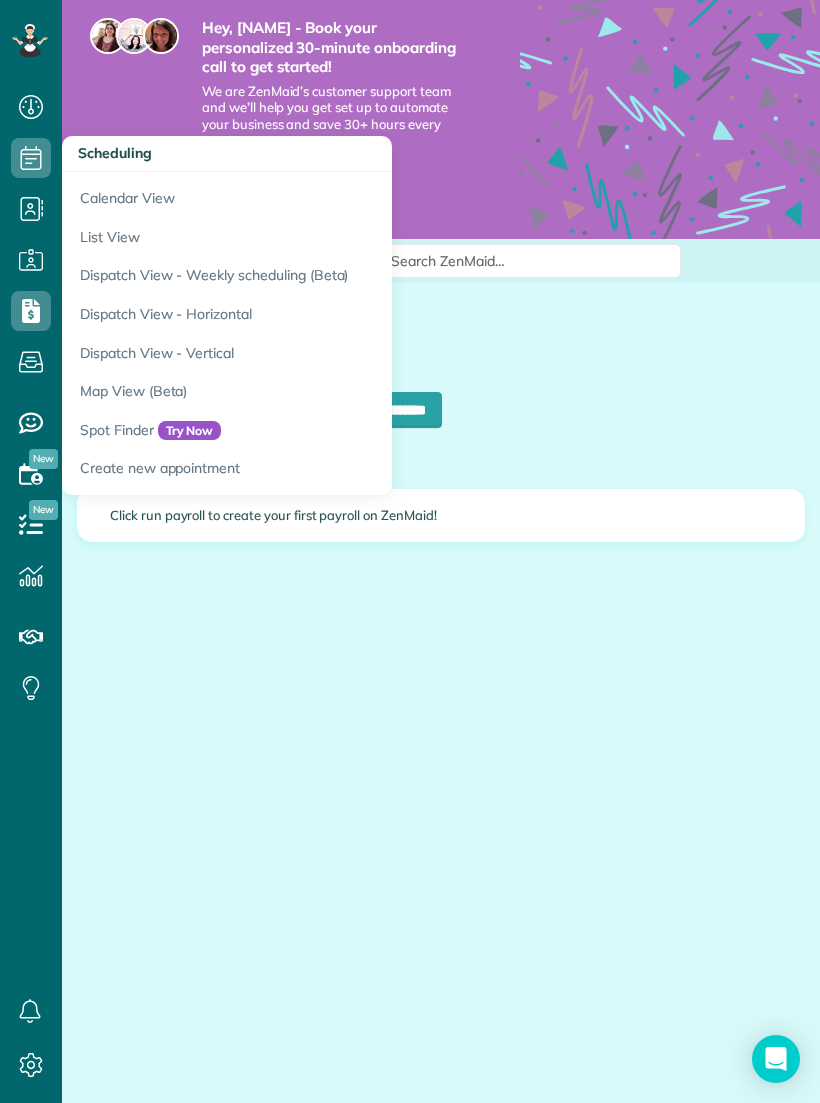 click at bounding box center [31, 107] 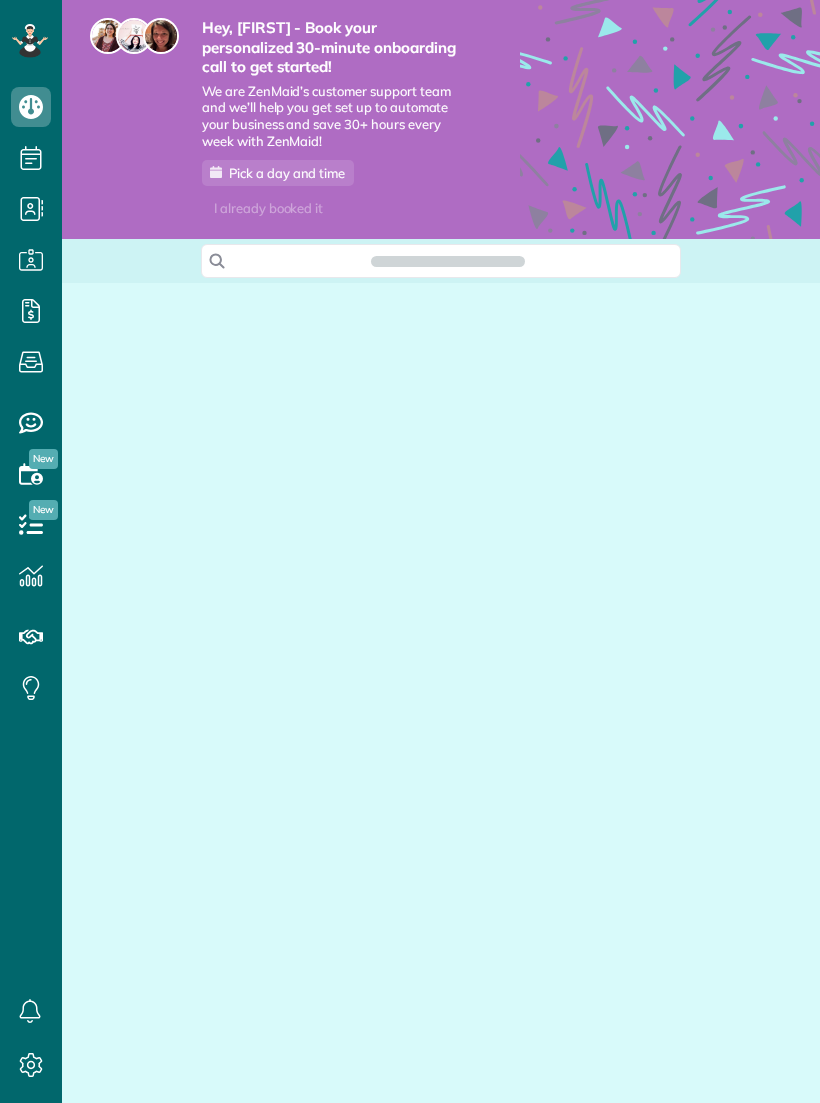 scroll, scrollTop: 0, scrollLeft: 0, axis: both 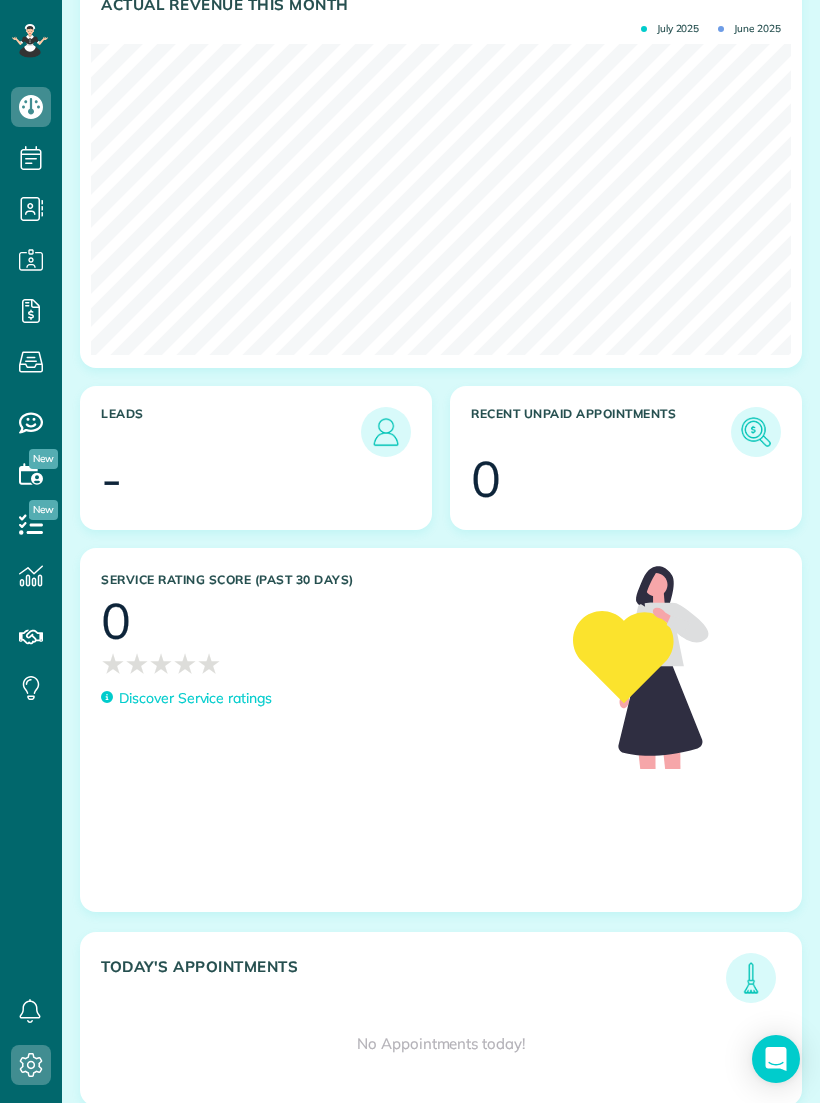 click at bounding box center (31, 1065) 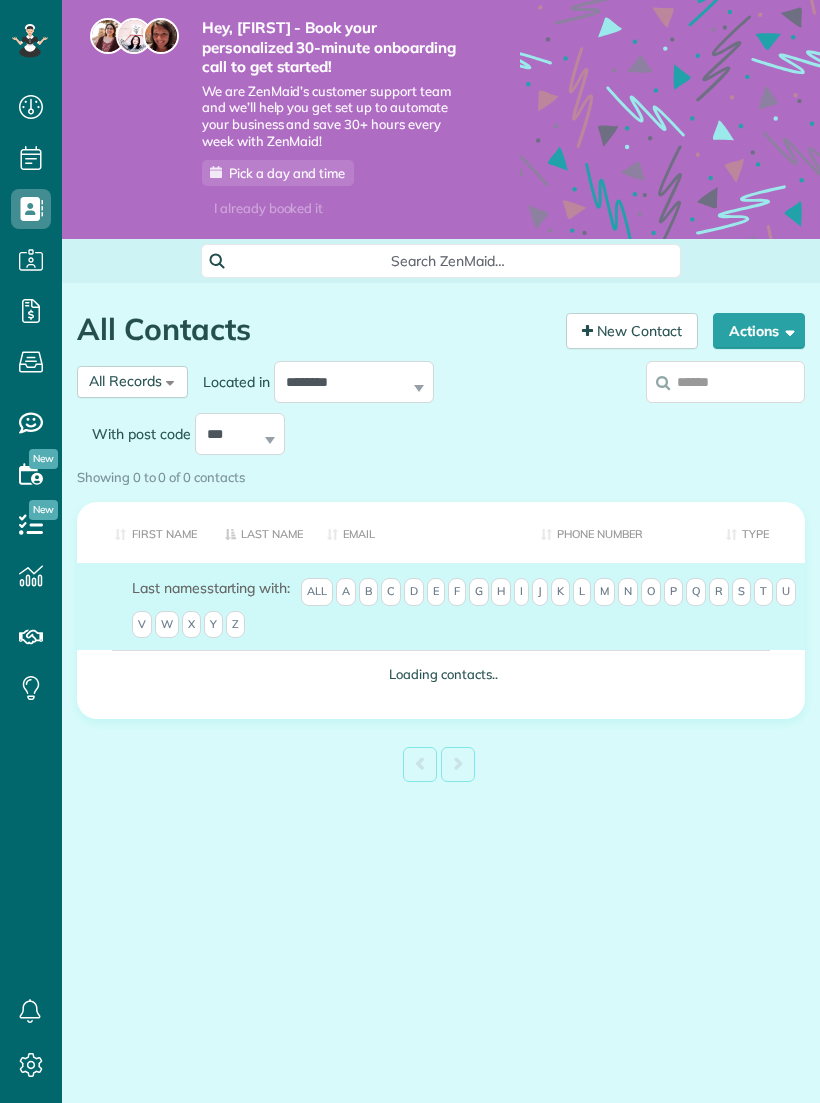 scroll, scrollTop: 0, scrollLeft: 0, axis: both 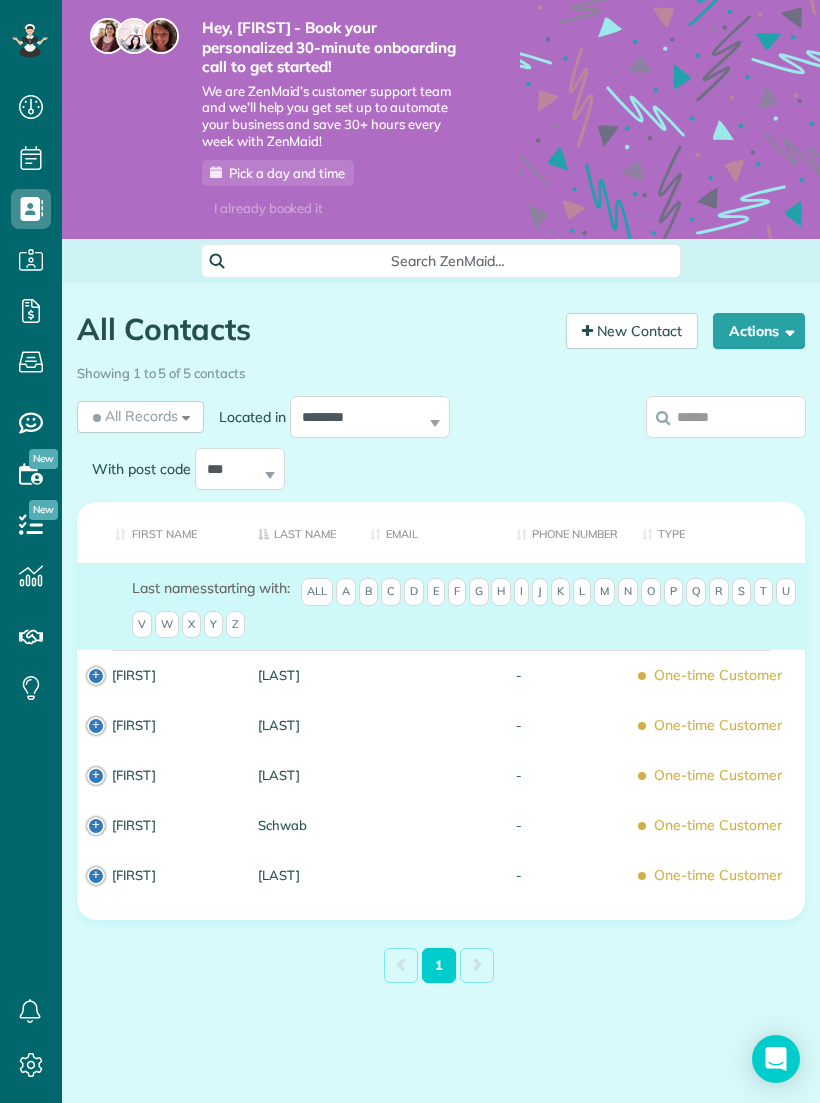 click on "Actions" at bounding box center (759, 331) 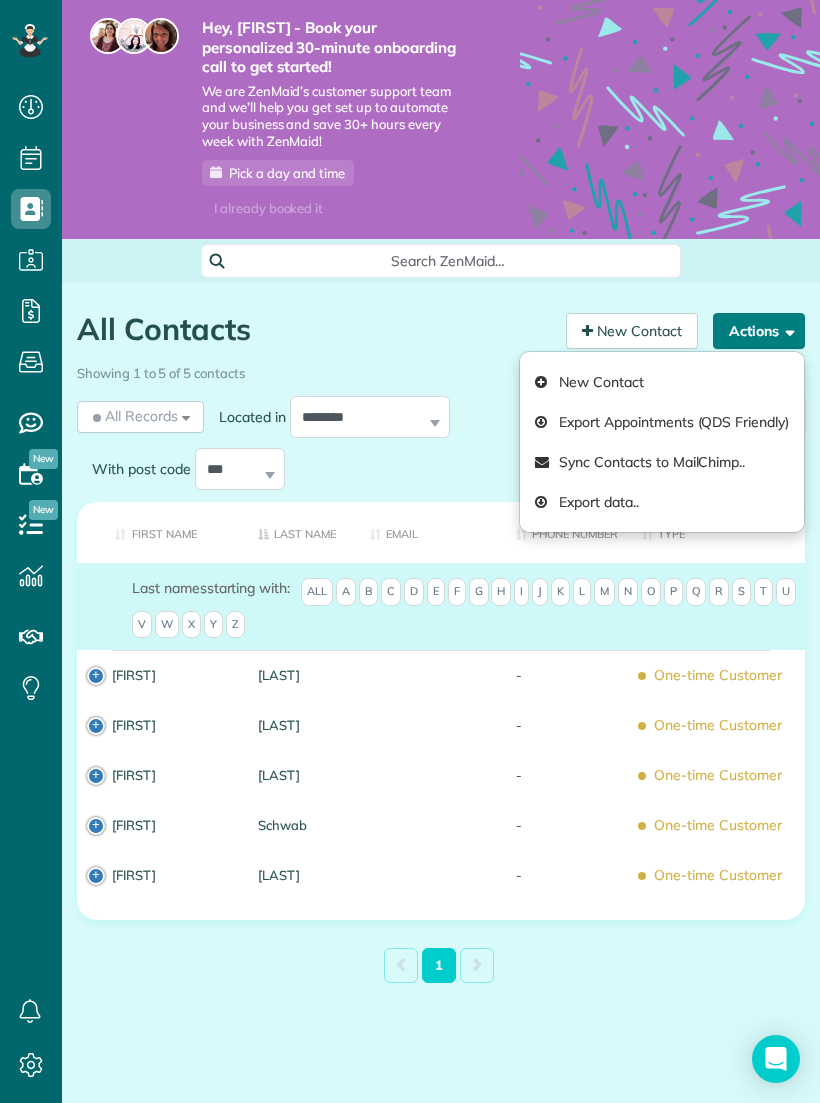 scroll, scrollTop: 9, scrollLeft: 0, axis: vertical 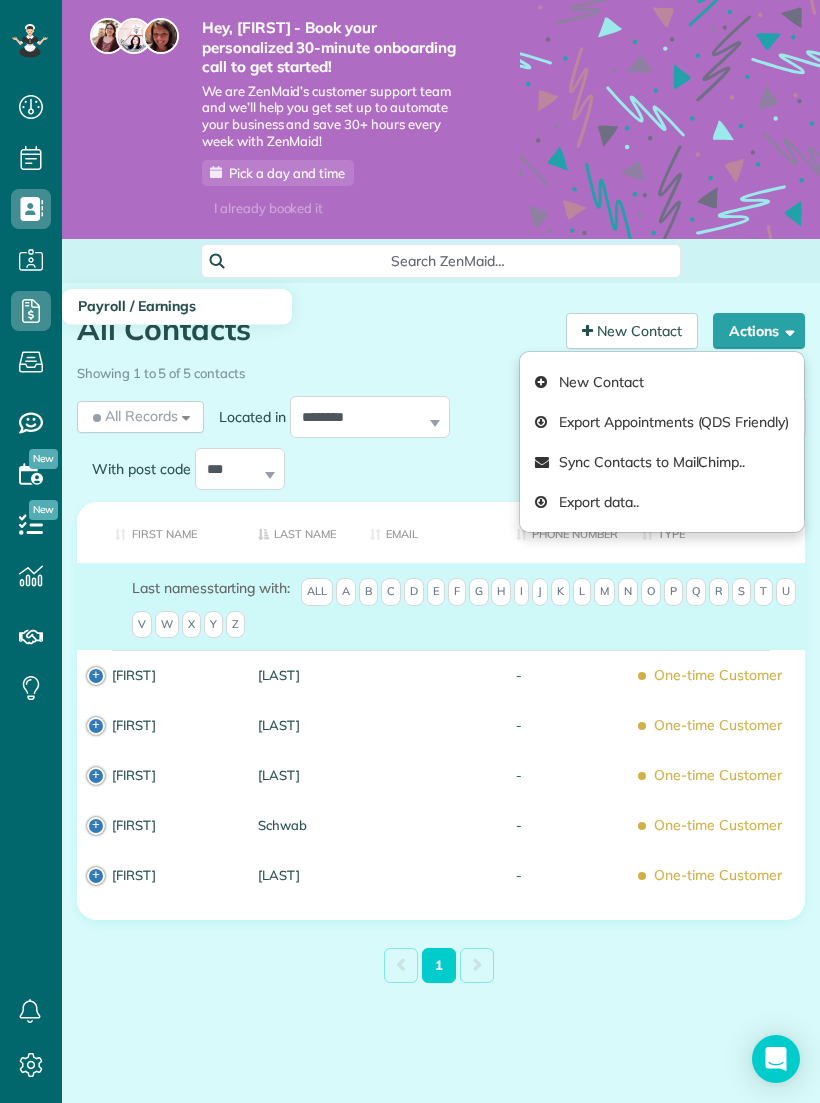click at bounding box center [31, 311] 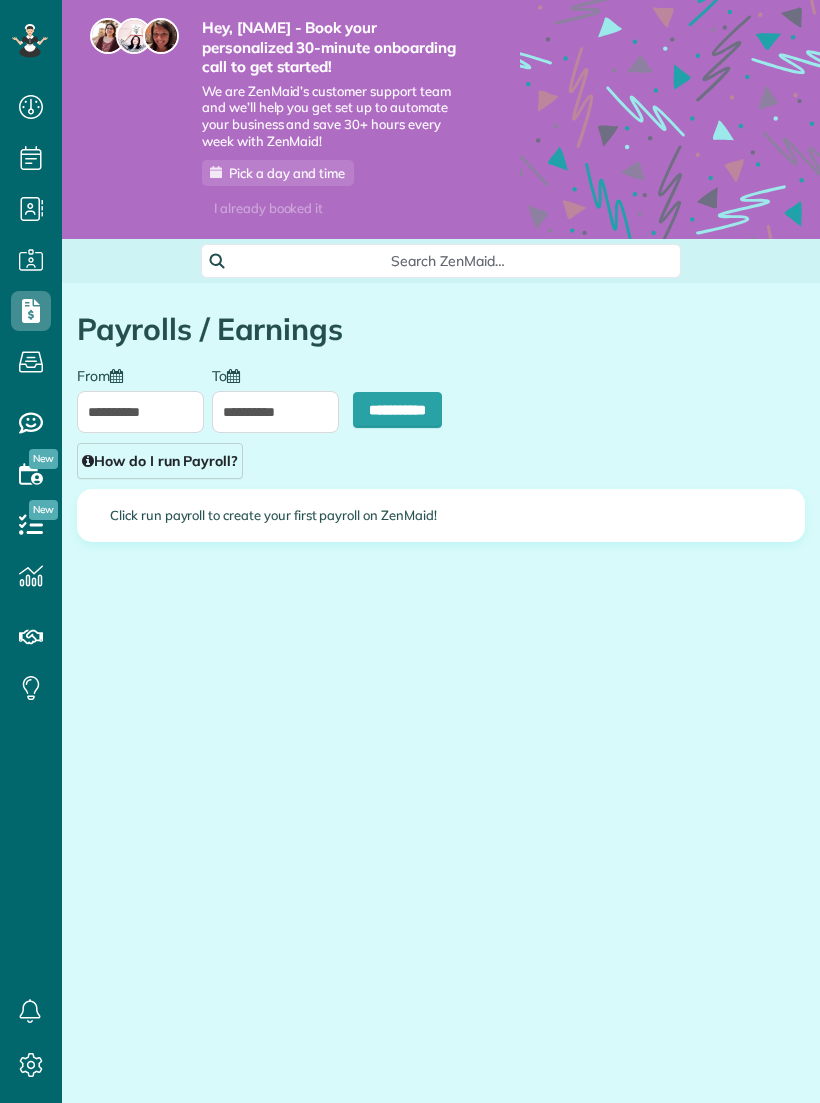 scroll, scrollTop: 0, scrollLeft: 0, axis: both 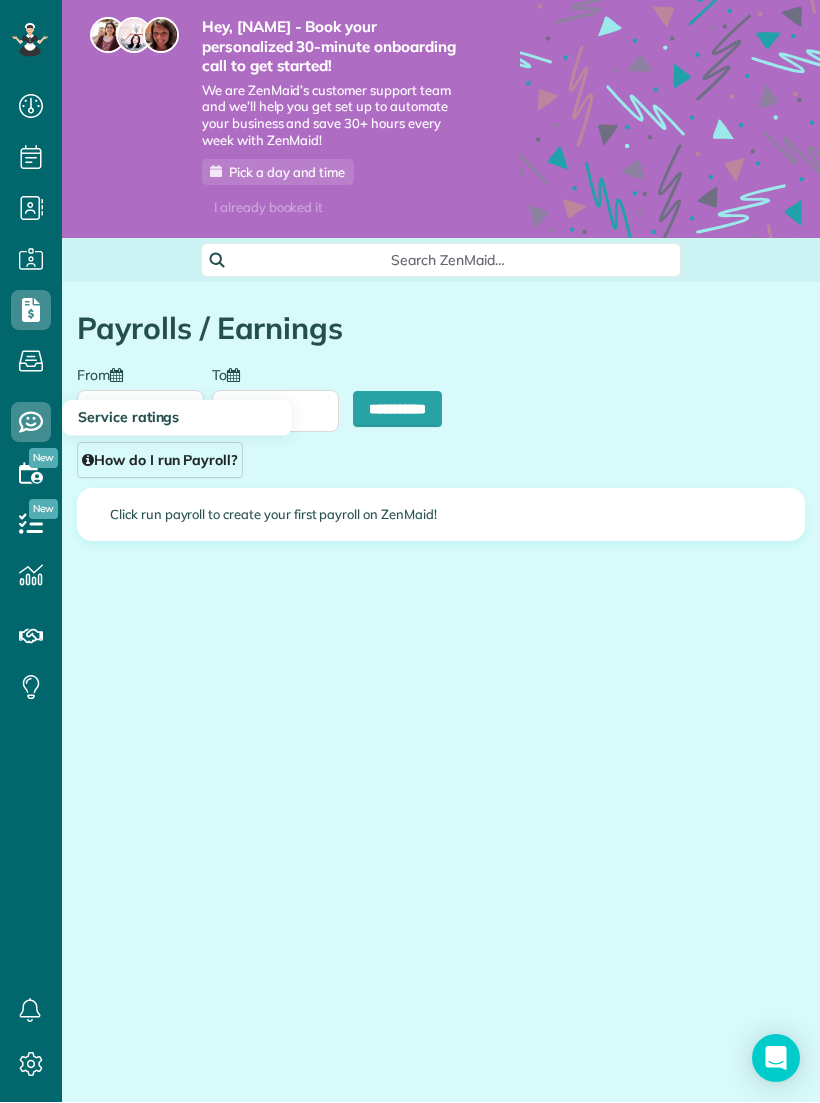 click at bounding box center [31, 423] 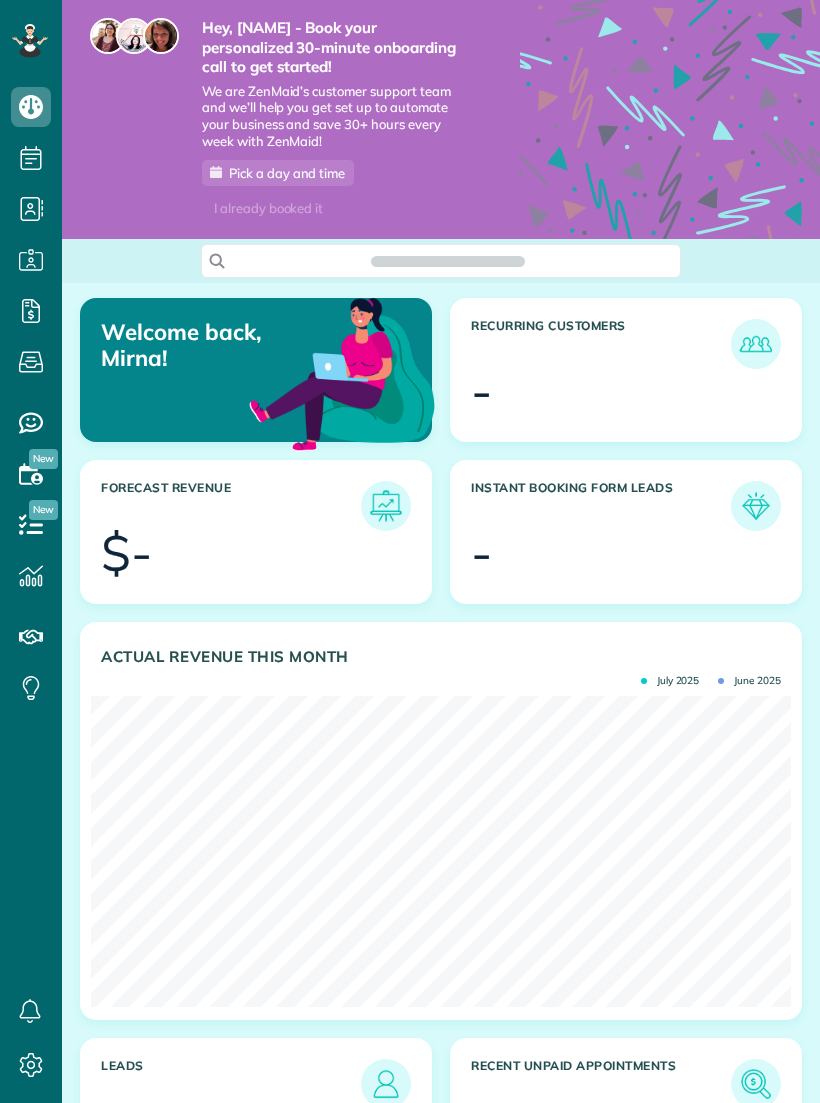 scroll, scrollTop: 0, scrollLeft: 0, axis: both 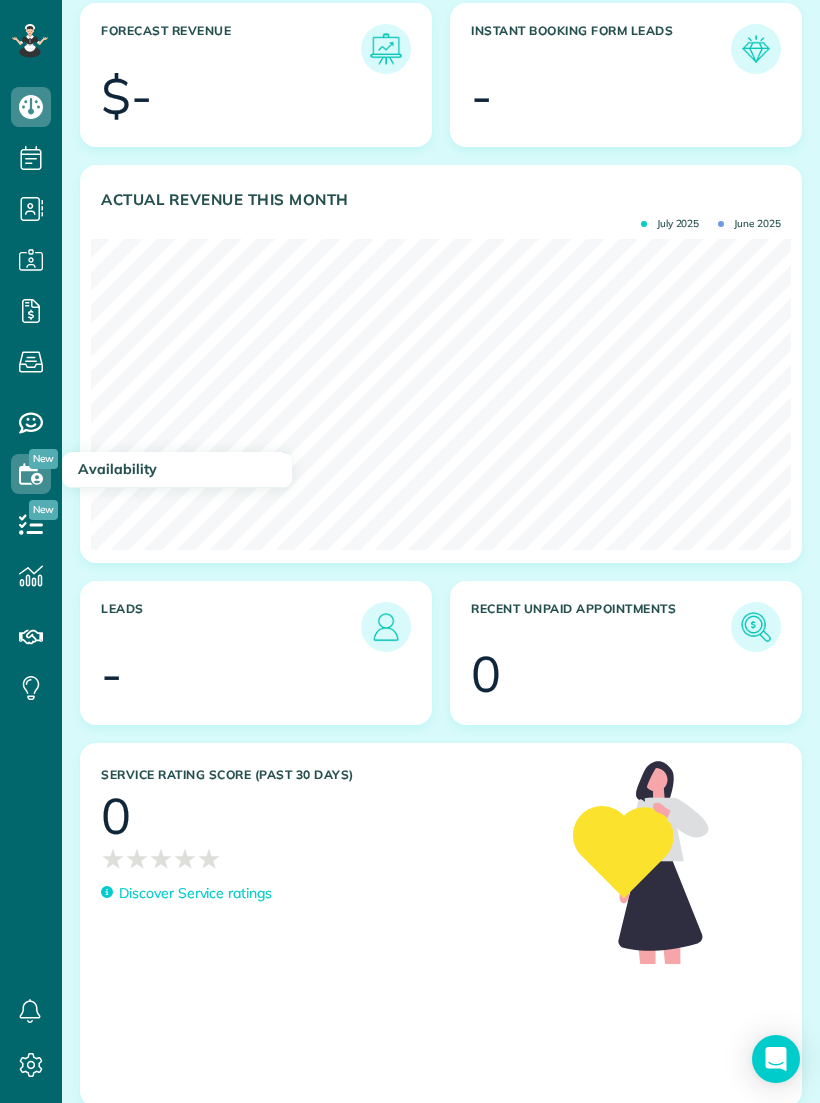 click at bounding box center (31, 473) 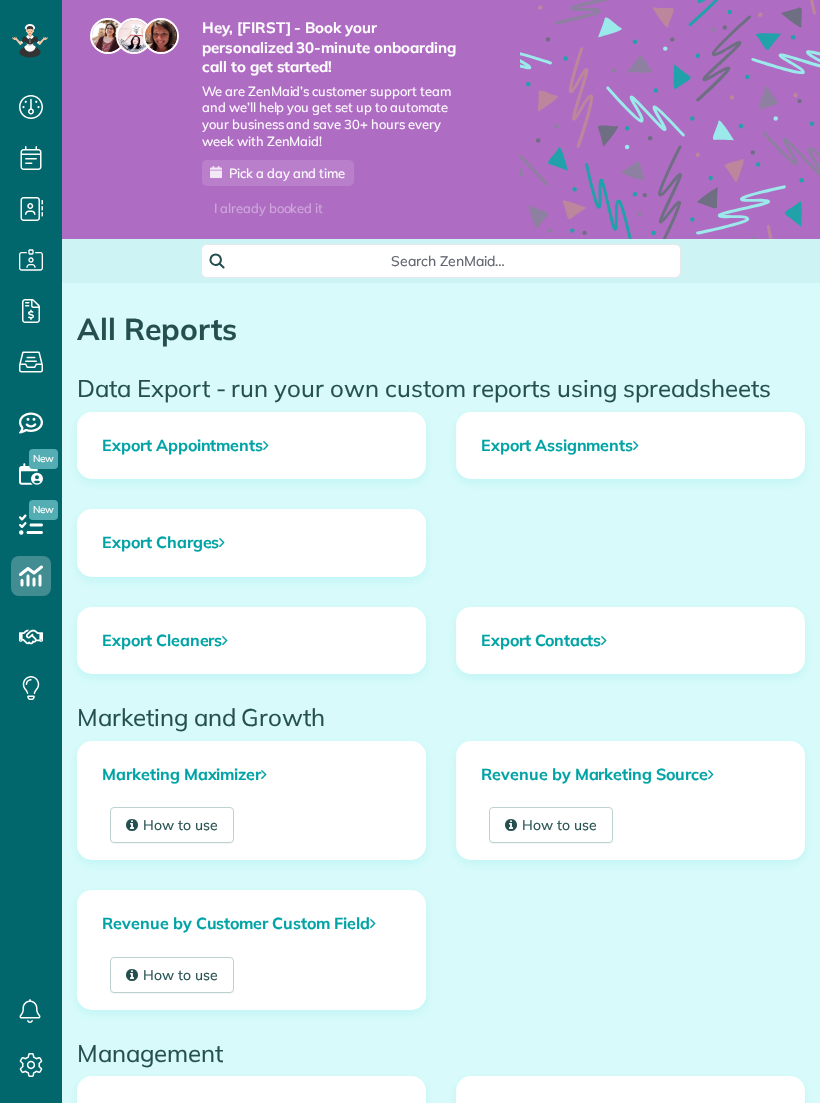 scroll, scrollTop: 0, scrollLeft: 0, axis: both 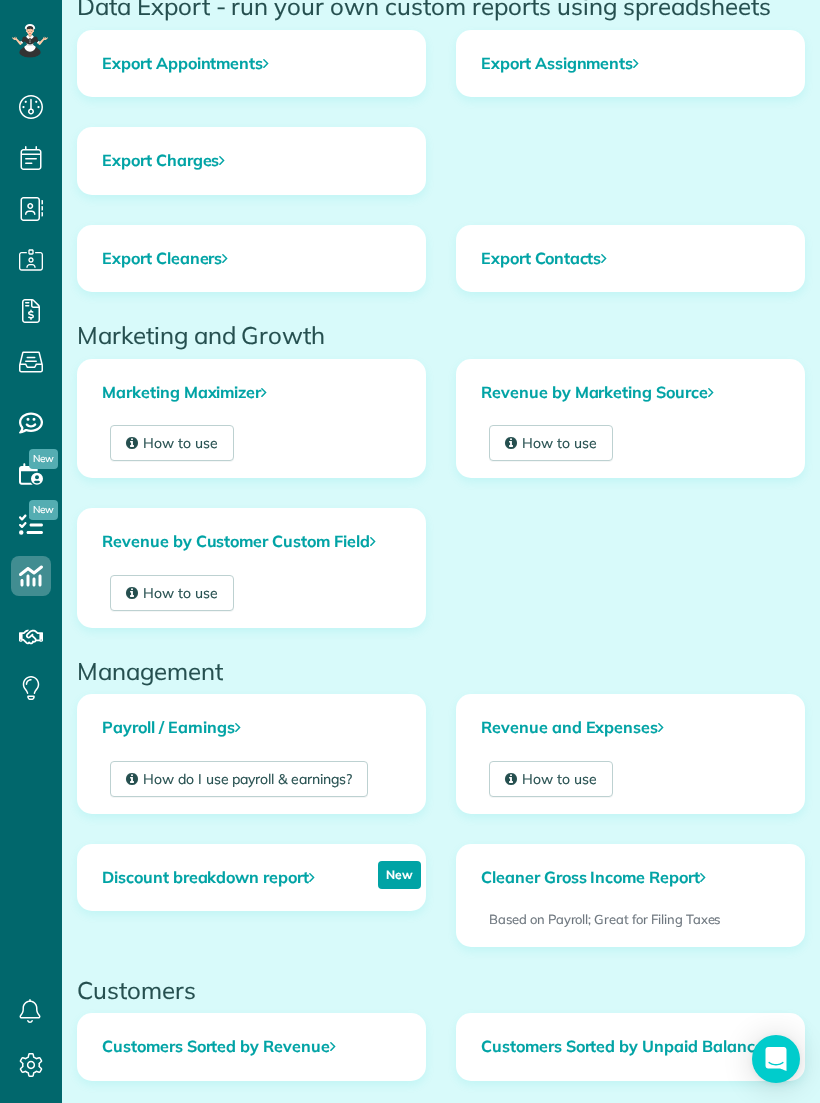 click on "How to use" at bounding box center [172, 443] 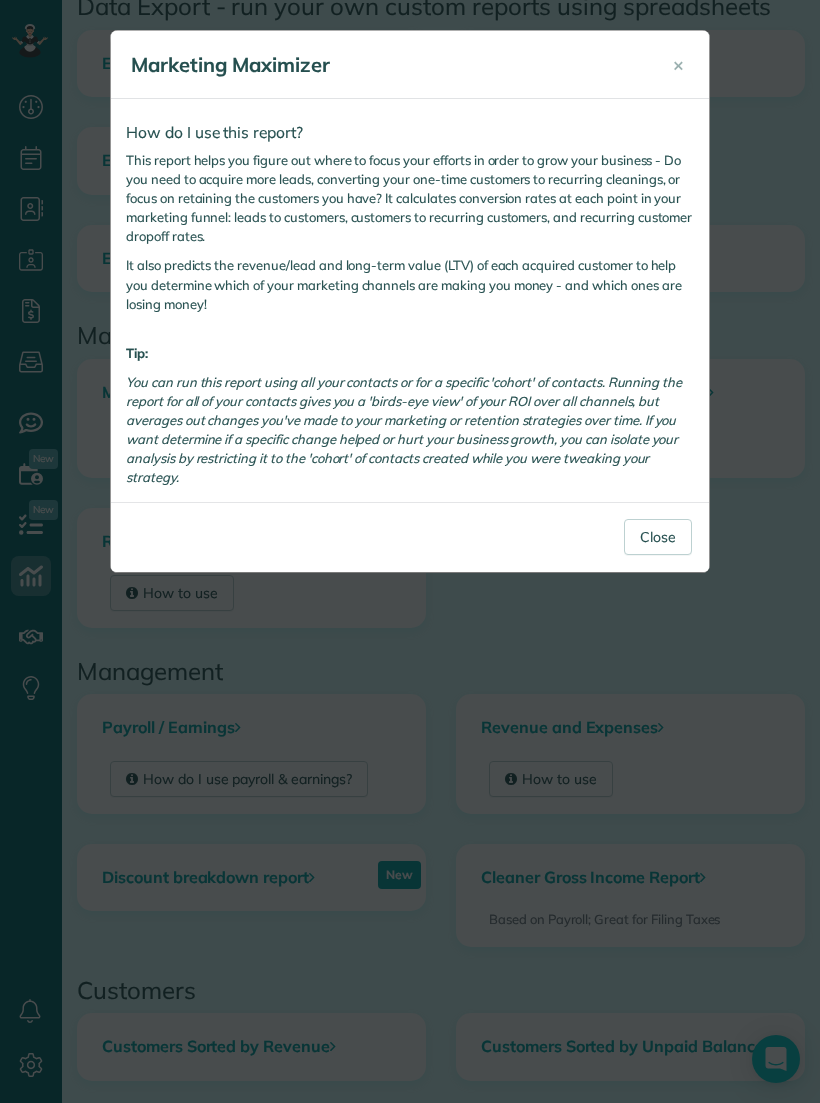 click on "×" at bounding box center [678, 65] 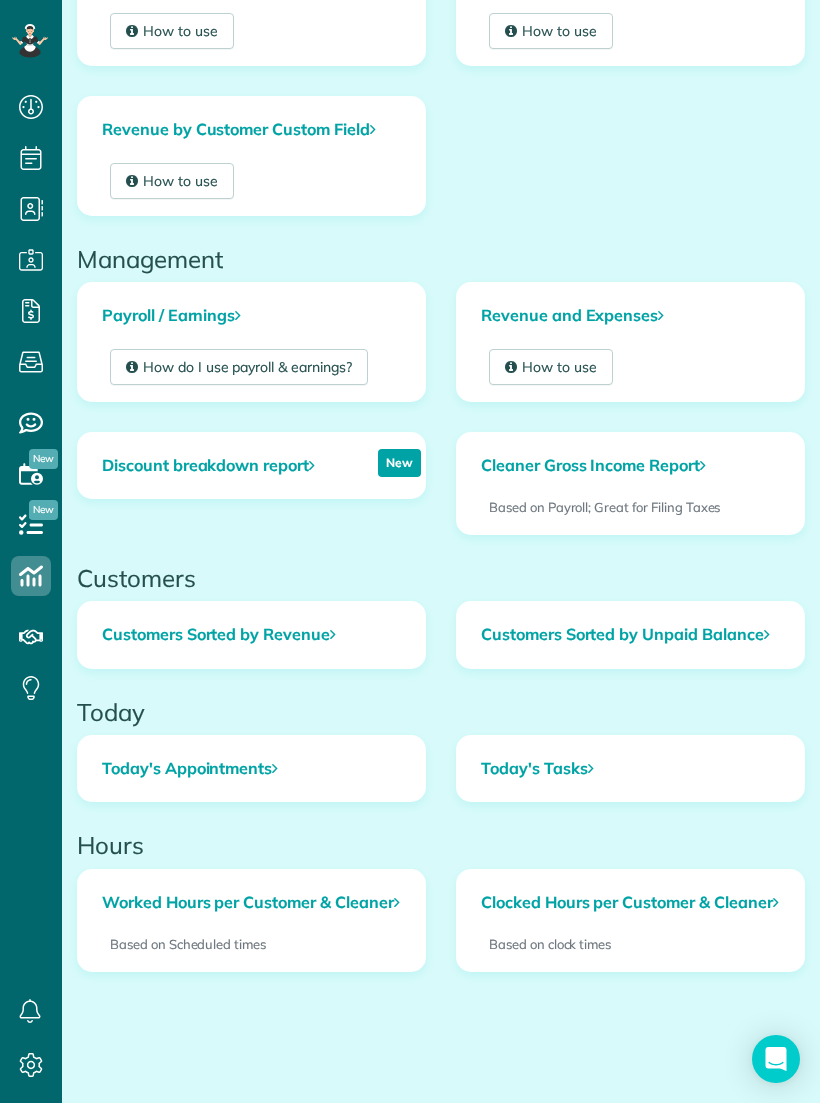 scroll, scrollTop: 793, scrollLeft: 0, axis: vertical 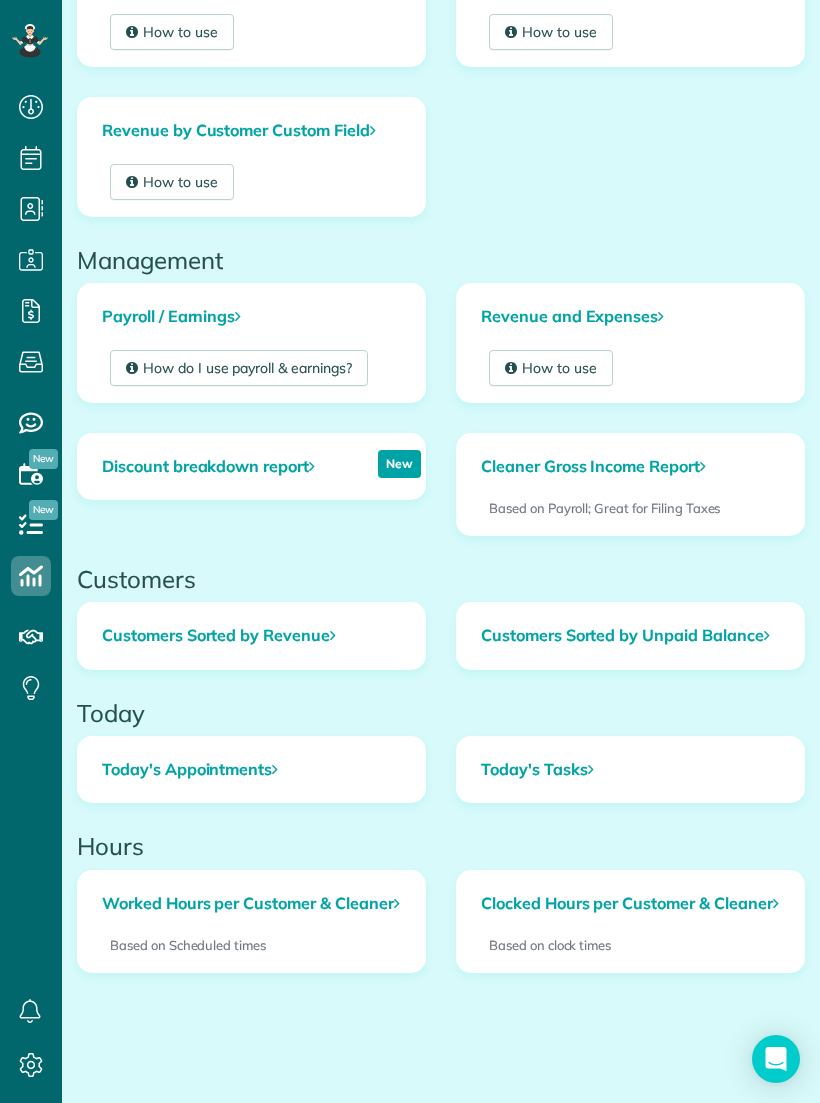 click on "How do I use payroll & earnings?" at bounding box center (172, 32) 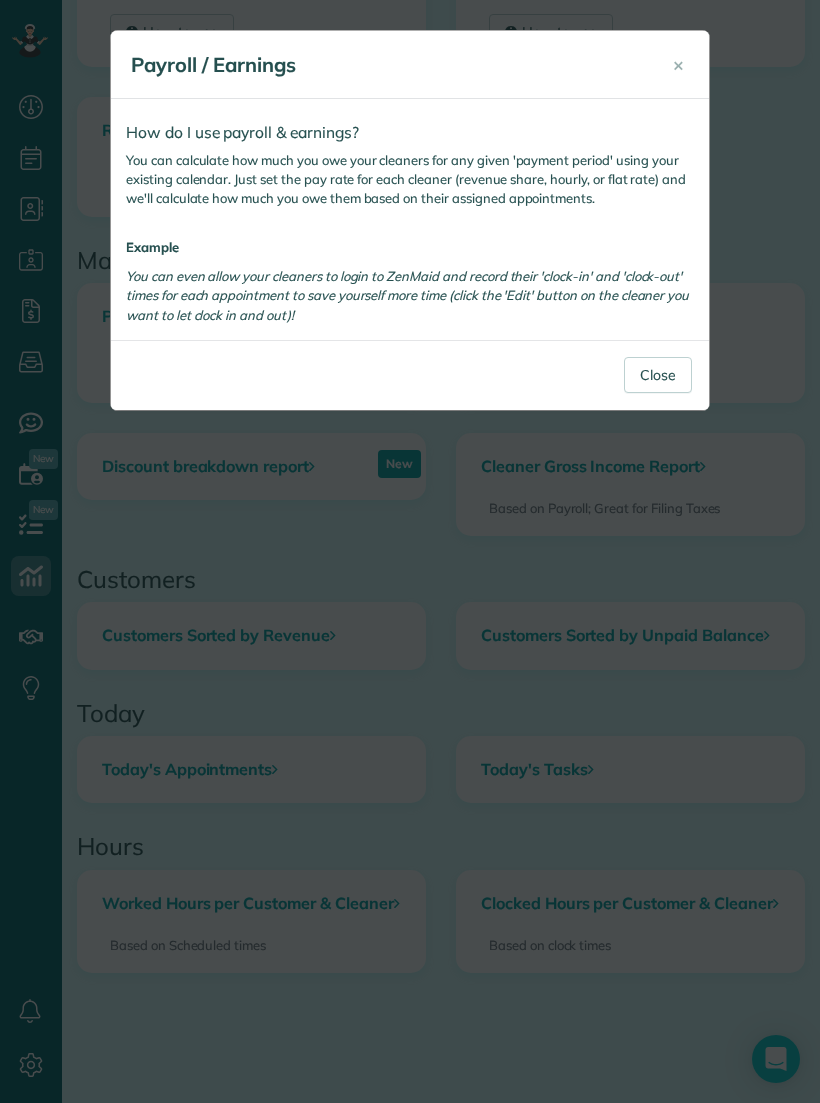 click on "Close" at bounding box center (658, 375) 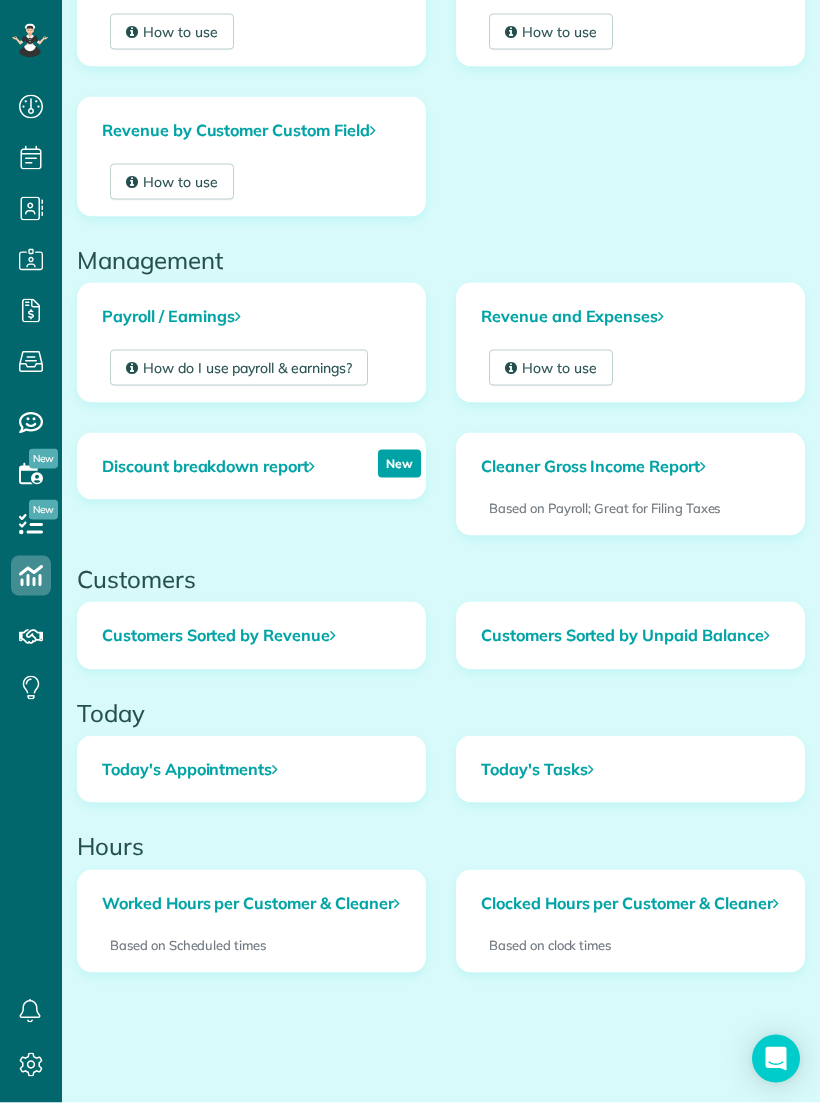scroll, scrollTop: 0, scrollLeft: 0, axis: both 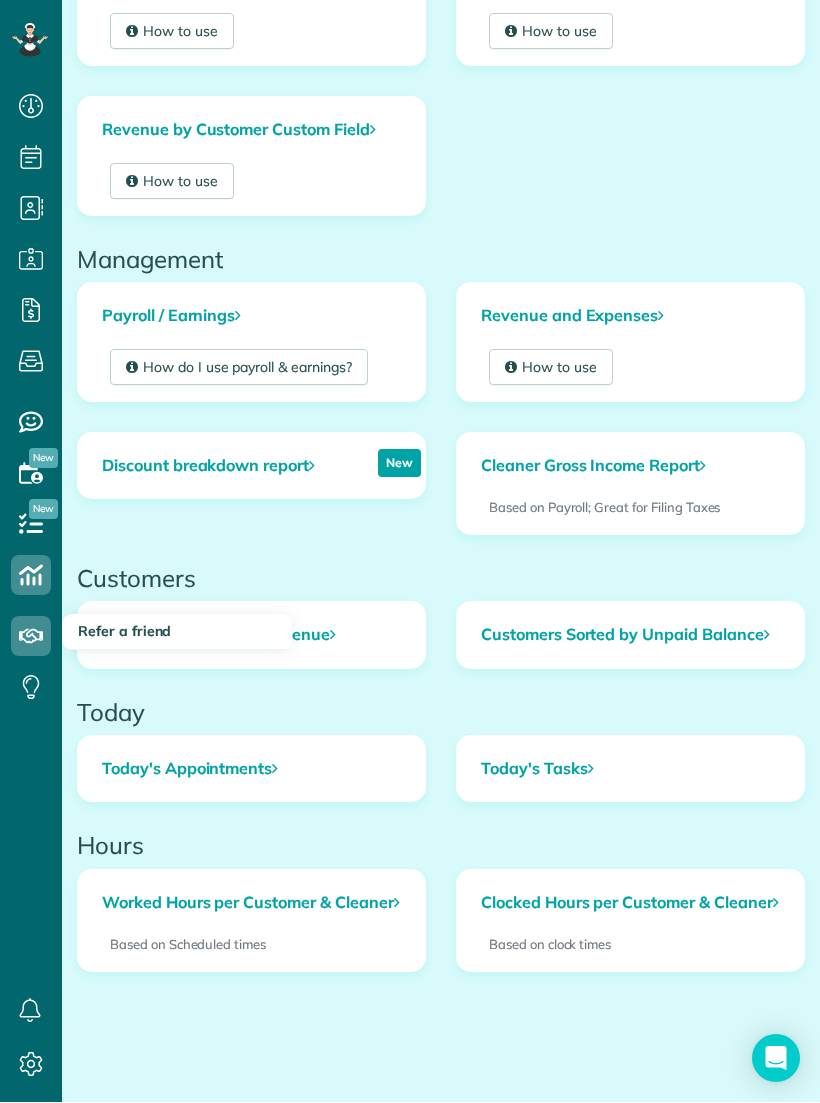 click at bounding box center (31, 637) 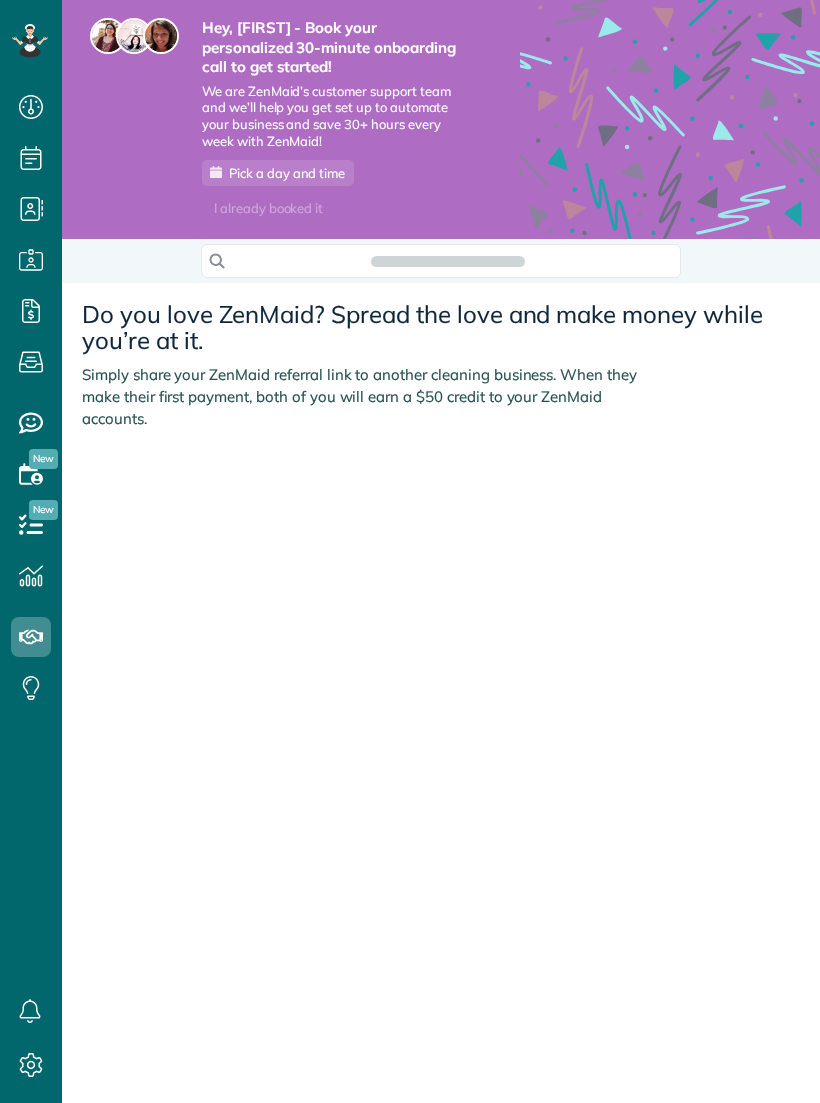 scroll, scrollTop: 0, scrollLeft: 0, axis: both 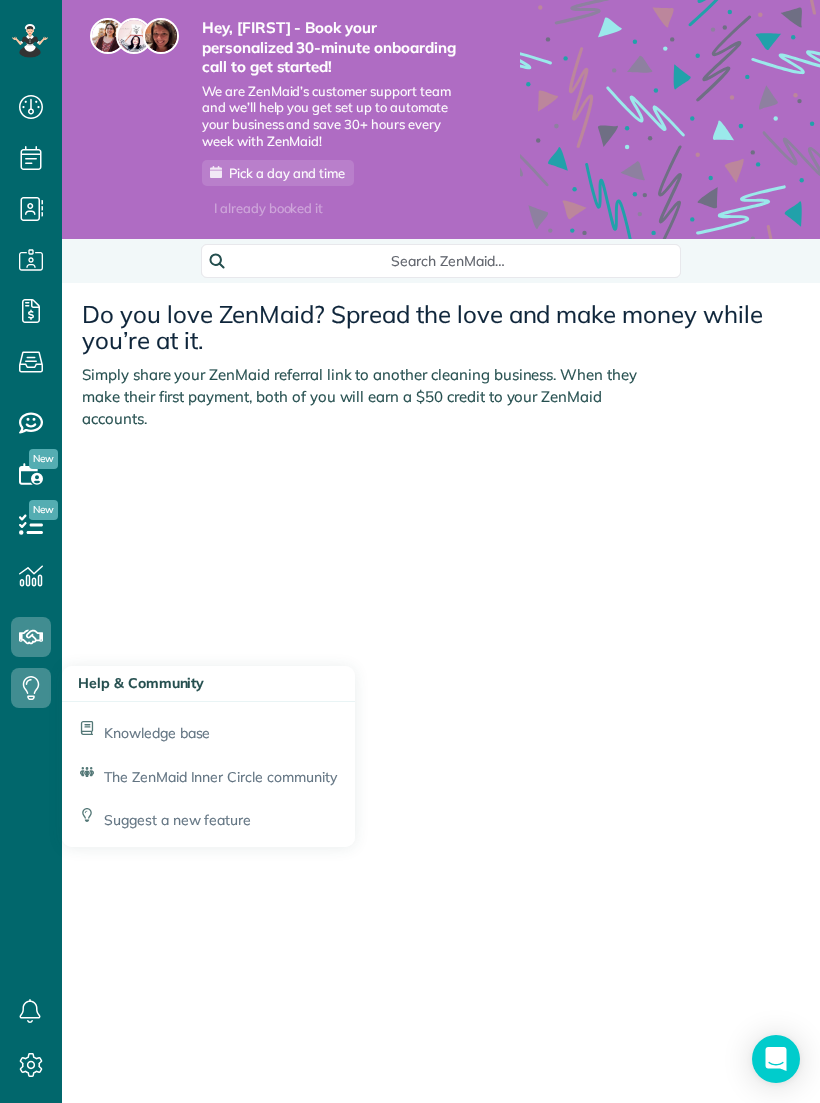 click on "Knowledge base" at bounding box center (157, 733) 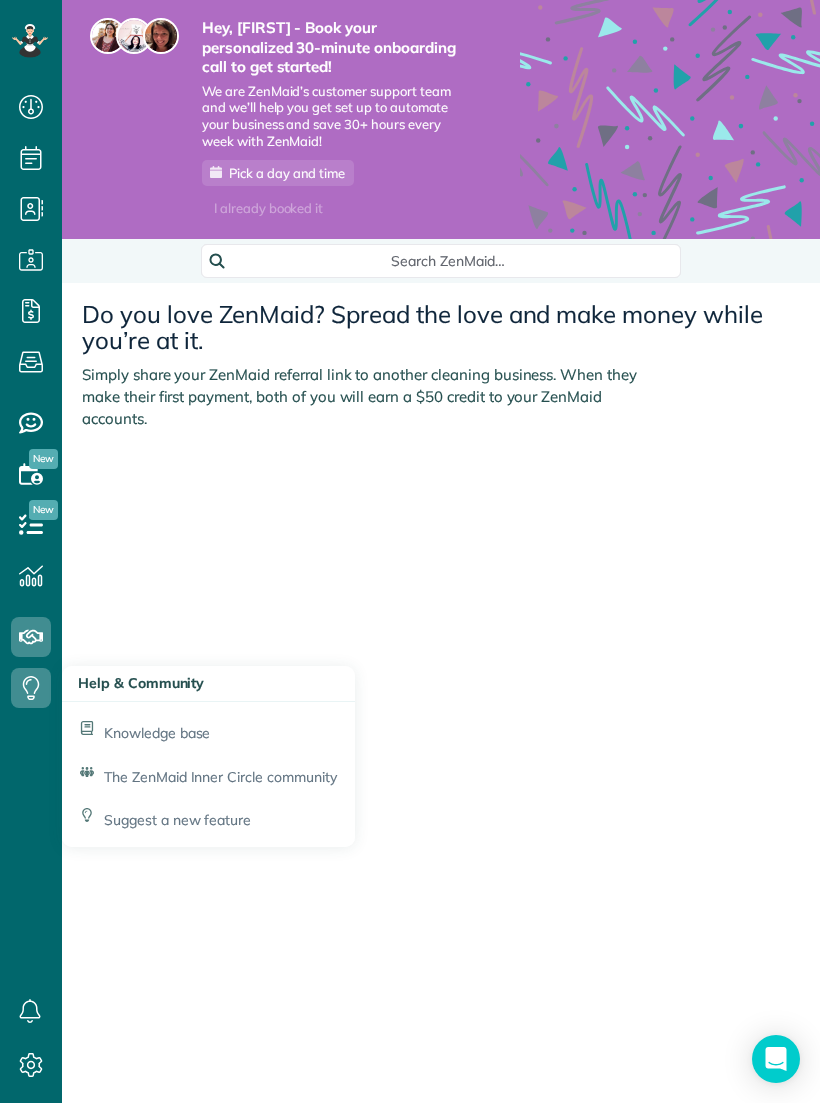 scroll, scrollTop: 1135, scrollLeft: 62, axis: both 